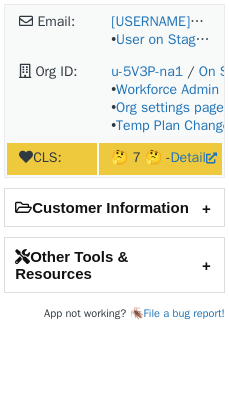 scroll, scrollTop: 0, scrollLeft: 0, axis: both 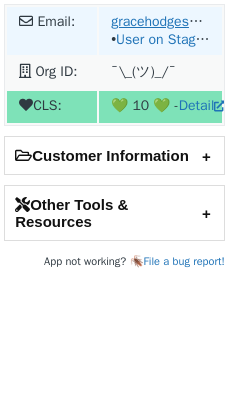 click on "[EMAIL]" at bounding box center [178, 21] 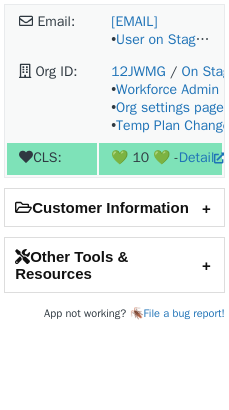 scroll, scrollTop: 0, scrollLeft: 0, axis: both 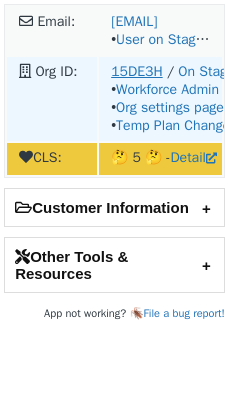 click on "15DE3H" at bounding box center [136, 71] 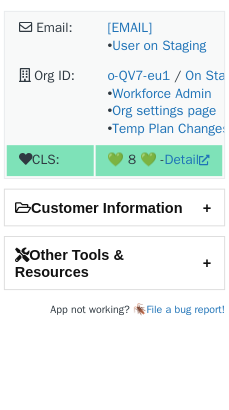 scroll, scrollTop: 0, scrollLeft: 0, axis: both 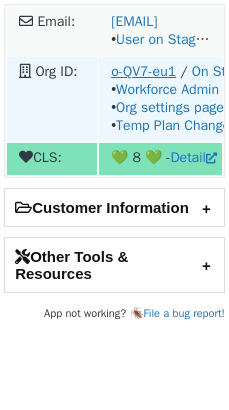 click on "o-QV7-eu1" at bounding box center [143, 71] 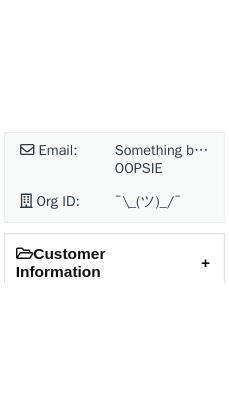 scroll, scrollTop: 0, scrollLeft: 0, axis: both 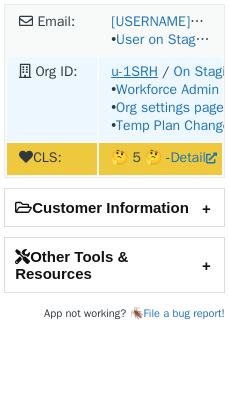 click on "u-1SRH" at bounding box center (134, 71) 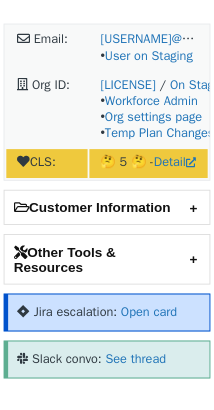 scroll, scrollTop: 0, scrollLeft: 0, axis: both 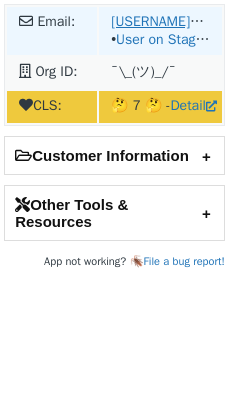 click on "lavannya.sivakumar@meijer.com" at bounding box center [196, 21] 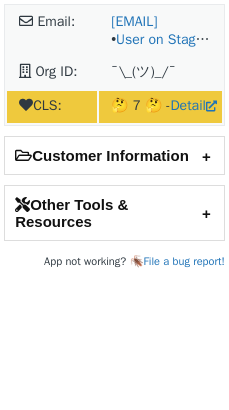 scroll, scrollTop: 0, scrollLeft: 0, axis: both 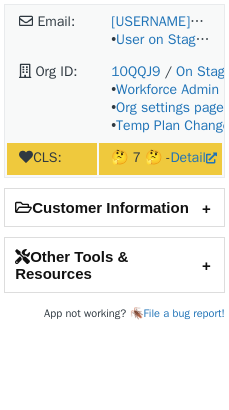 click on "Other Tools & Resources" at bounding box center (114, 265) 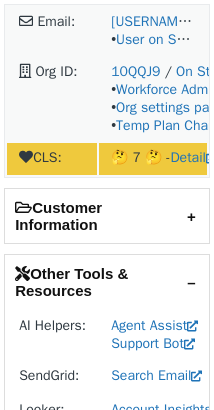 click on "Customer Information" at bounding box center (107, 216) 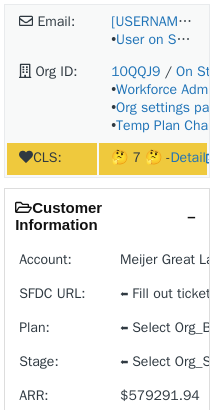 click on "Customer Information" at bounding box center [107, 216] 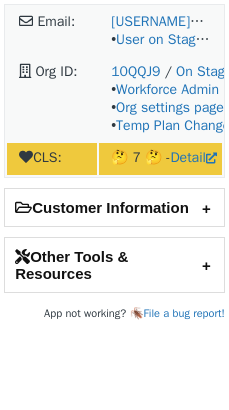 click on "Other Tools & Resources" at bounding box center (114, 265) 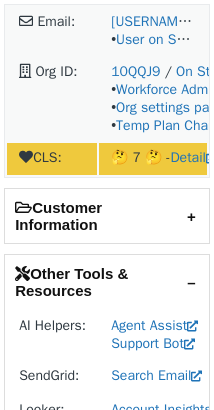 click on "Other Tools & Resources" at bounding box center (107, 282) 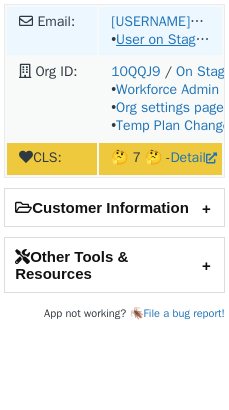 click on "User on Staging" at bounding box center [164, 39] 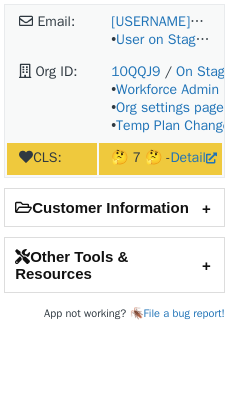 scroll, scrollTop: 0, scrollLeft: 0, axis: both 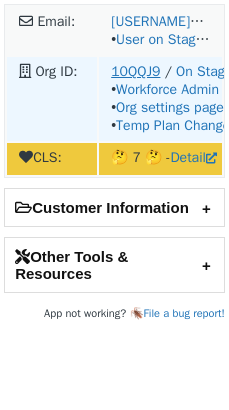 click on "10QQJ9" at bounding box center [135, 71] 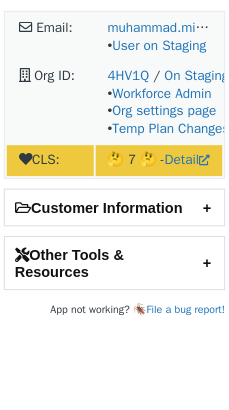 scroll, scrollTop: 0, scrollLeft: 0, axis: both 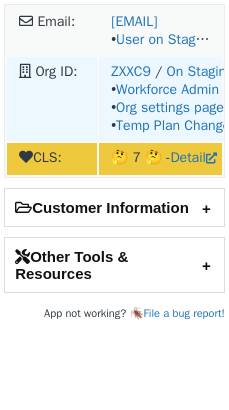click on "ZXXC9
/   On Staging
•  Workforce Admin   •  Org settings page •  Temp Plan Changes" at bounding box center (160, 99) 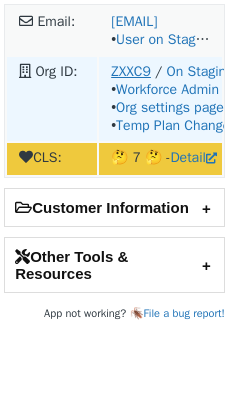 click on "ZXXC9" at bounding box center [131, 71] 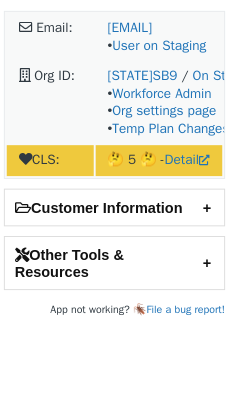 scroll, scrollTop: 0, scrollLeft: 0, axis: both 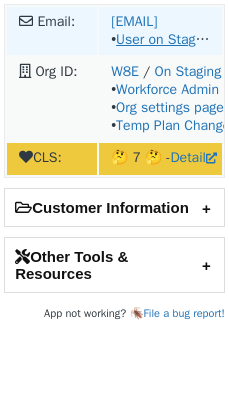click on "User on Staging" at bounding box center [164, 39] 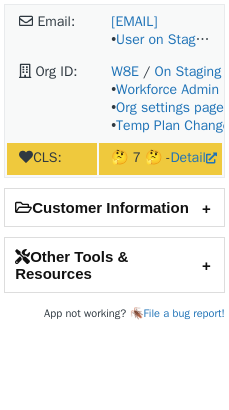 scroll, scrollTop: 0, scrollLeft: 0, axis: both 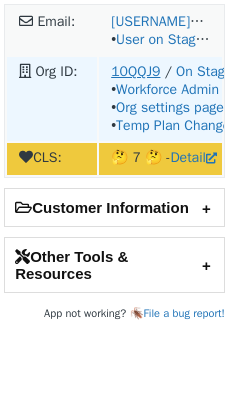 click on "10QQJ9" at bounding box center [135, 71] 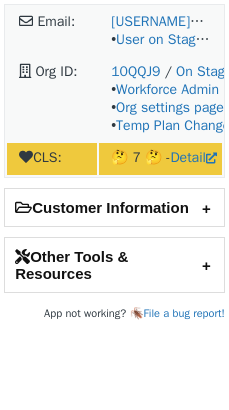 scroll, scrollTop: 0, scrollLeft: 0, axis: both 